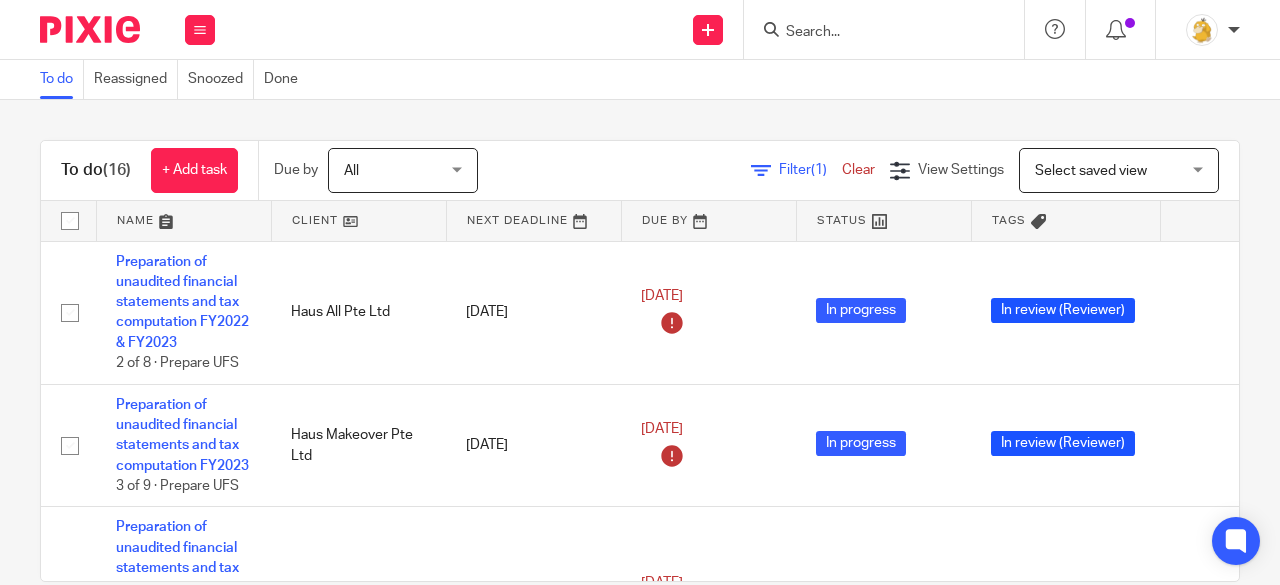 scroll, scrollTop: 0, scrollLeft: 0, axis: both 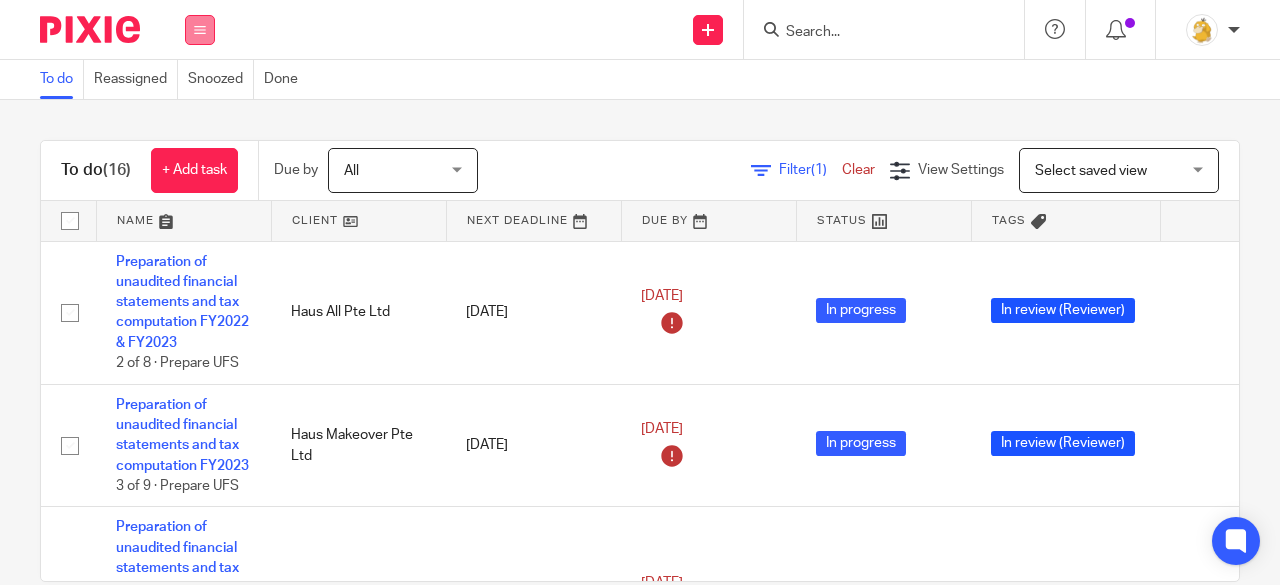 click at bounding box center (200, 30) 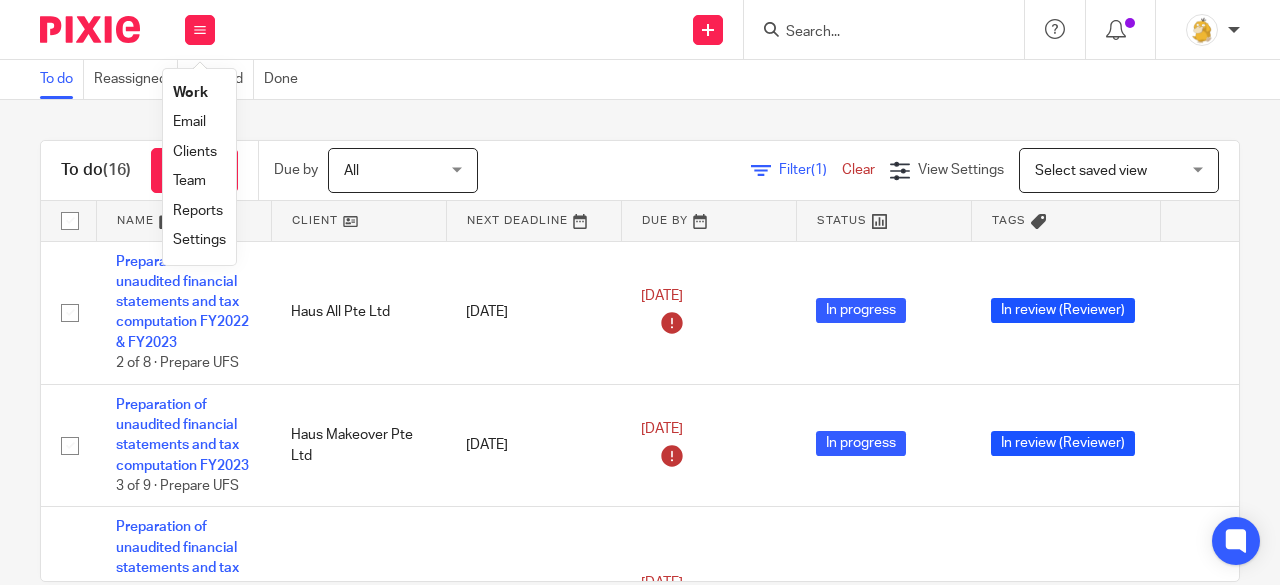 click on "Settings" at bounding box center [199, 240] 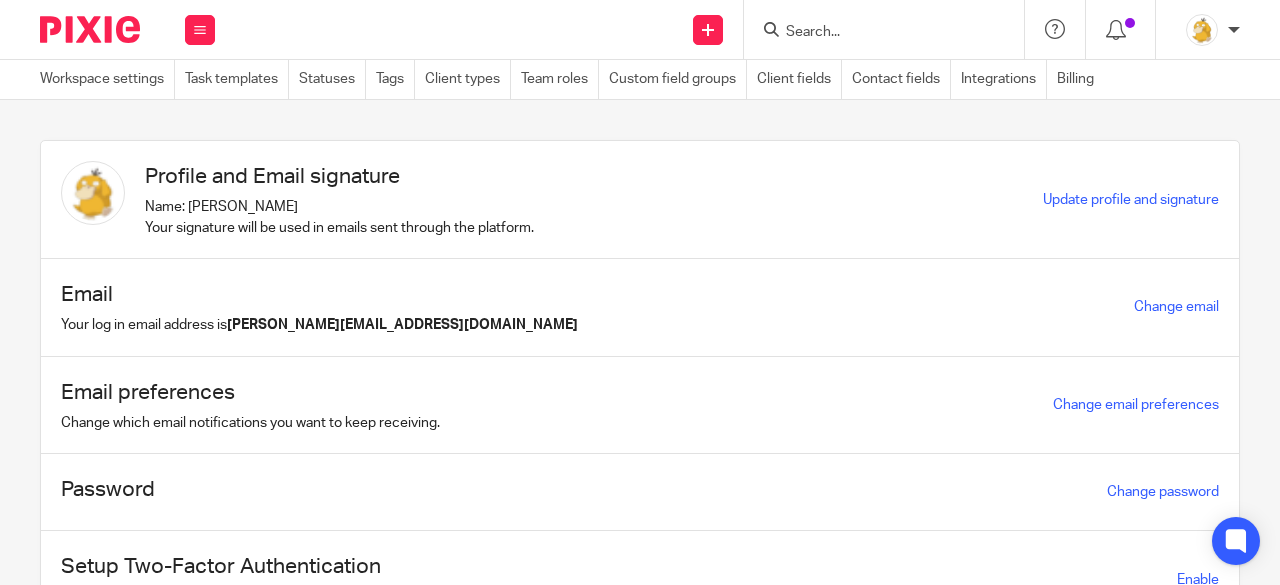 scroll, scrollTop: 0, scrollLeft: 0, axis: both 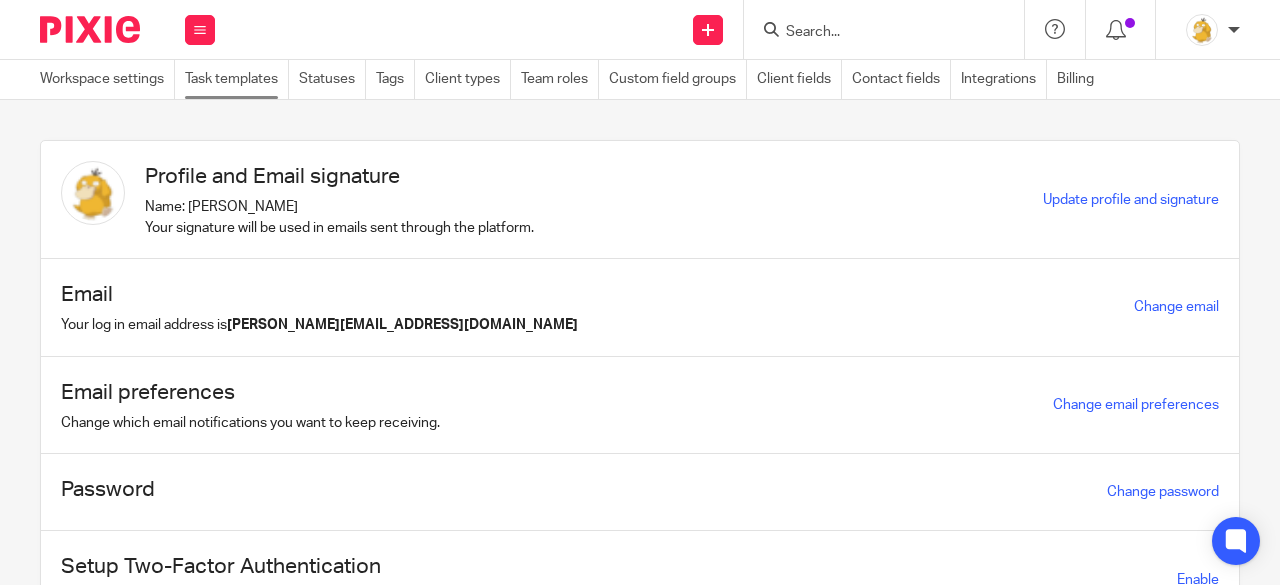 click on "Task templates" at bounding box center (237, 79) 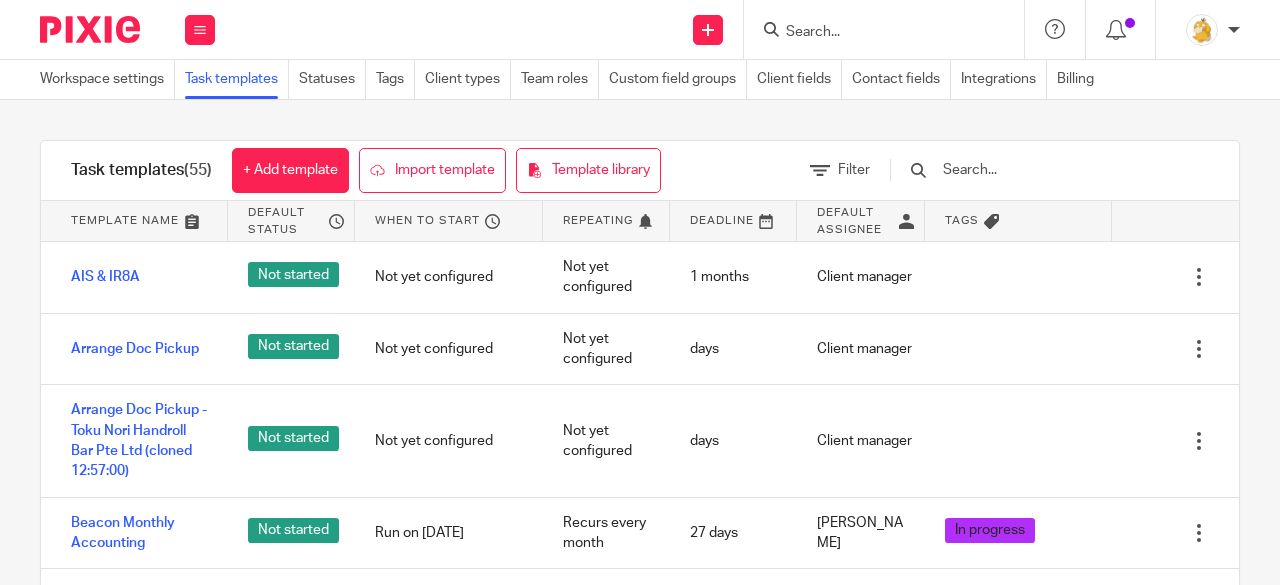 scroll, scrollTop: 0, scrollLeft: 0, axis: both 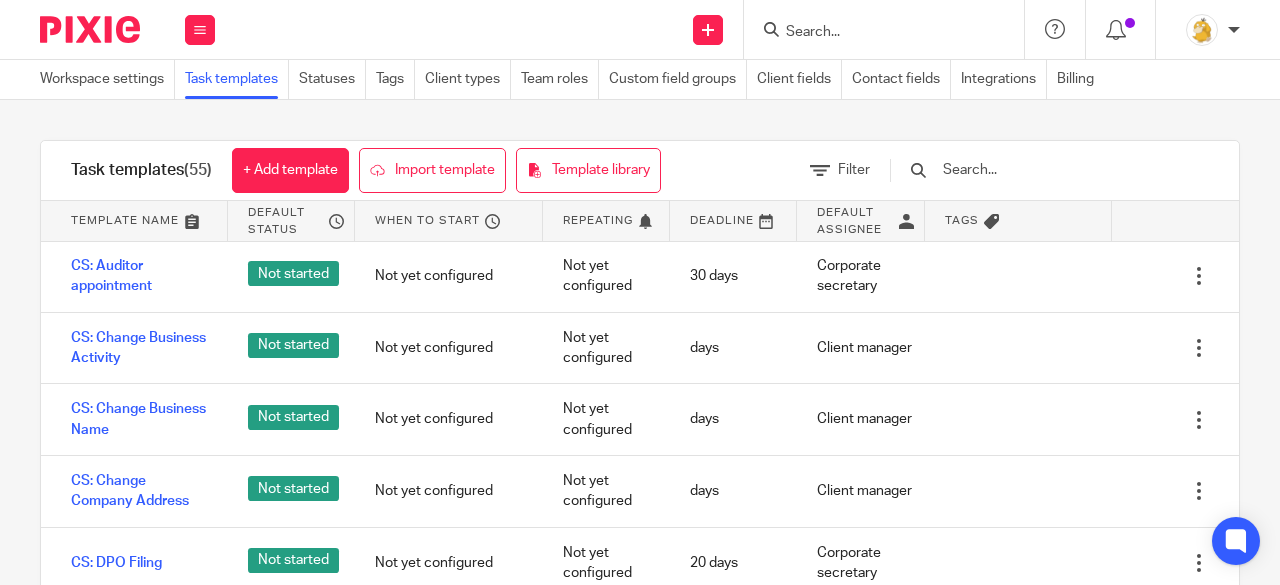 click at bounding box center (1057, 170) 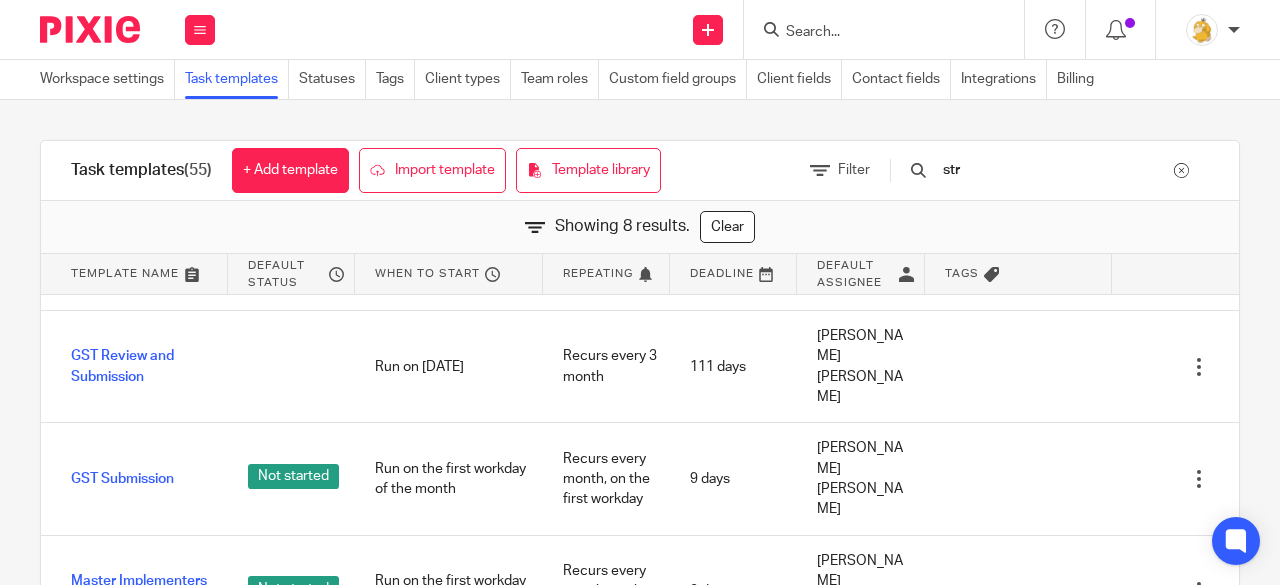 scroll, scrollTop: 0, scrollLeft: 0, axis: both 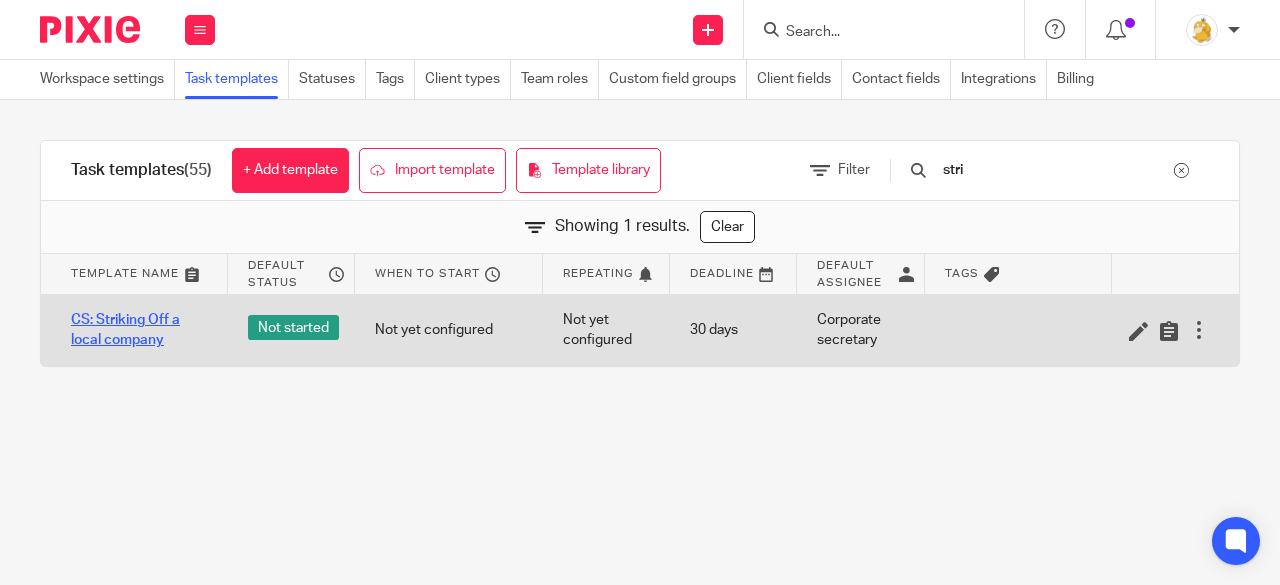 type on "stri" 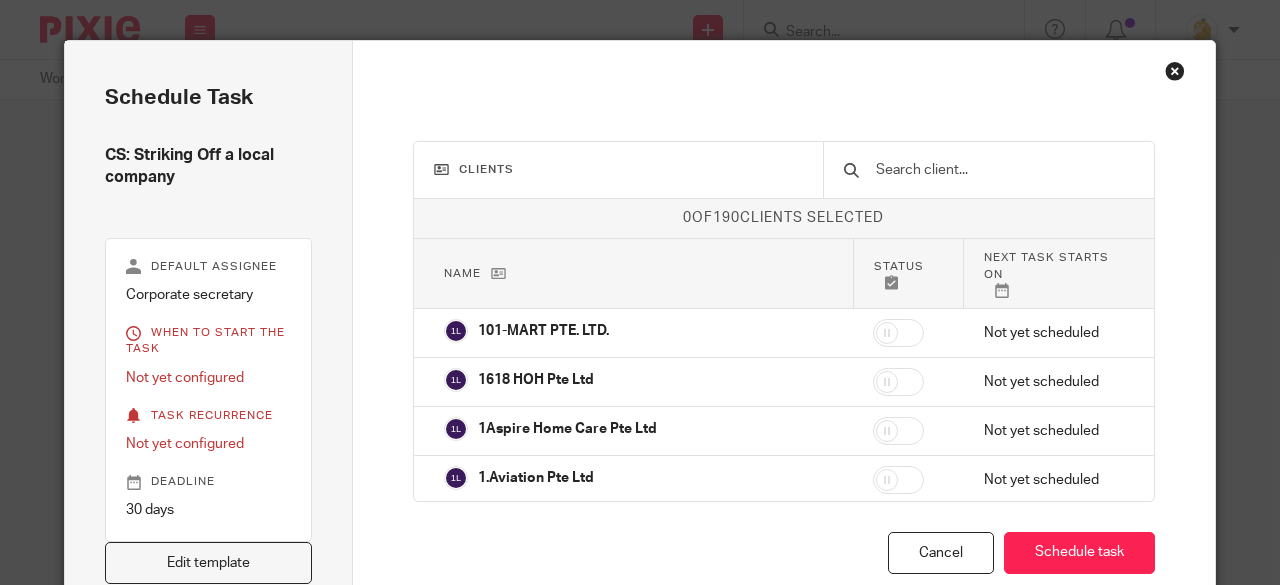 scroll, scrollTop: 0, scrollLeft: 0, axis: both 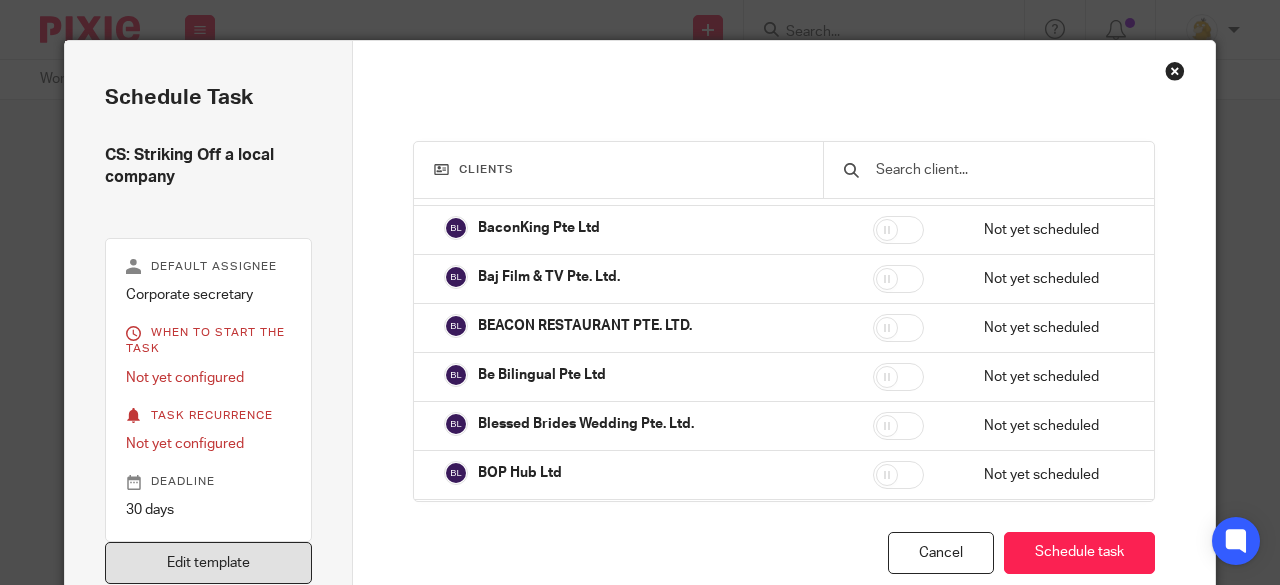 click on "Edit template" at bounding box center [208, 563] 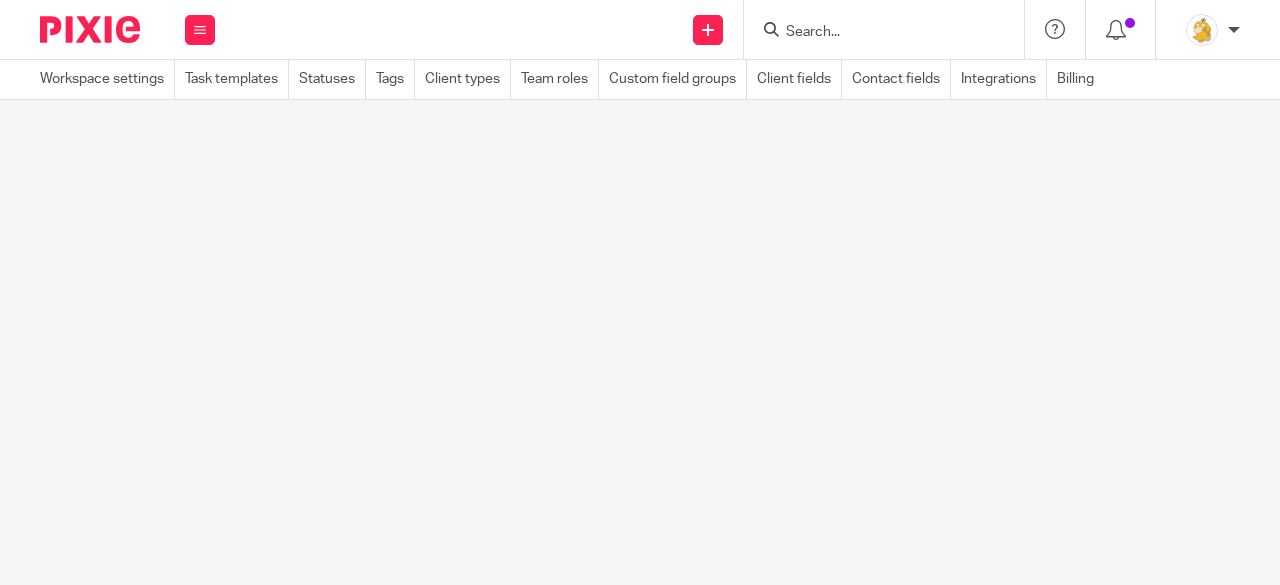 scroll, scrollTop: 0, scrollLeft: 0, axis: both 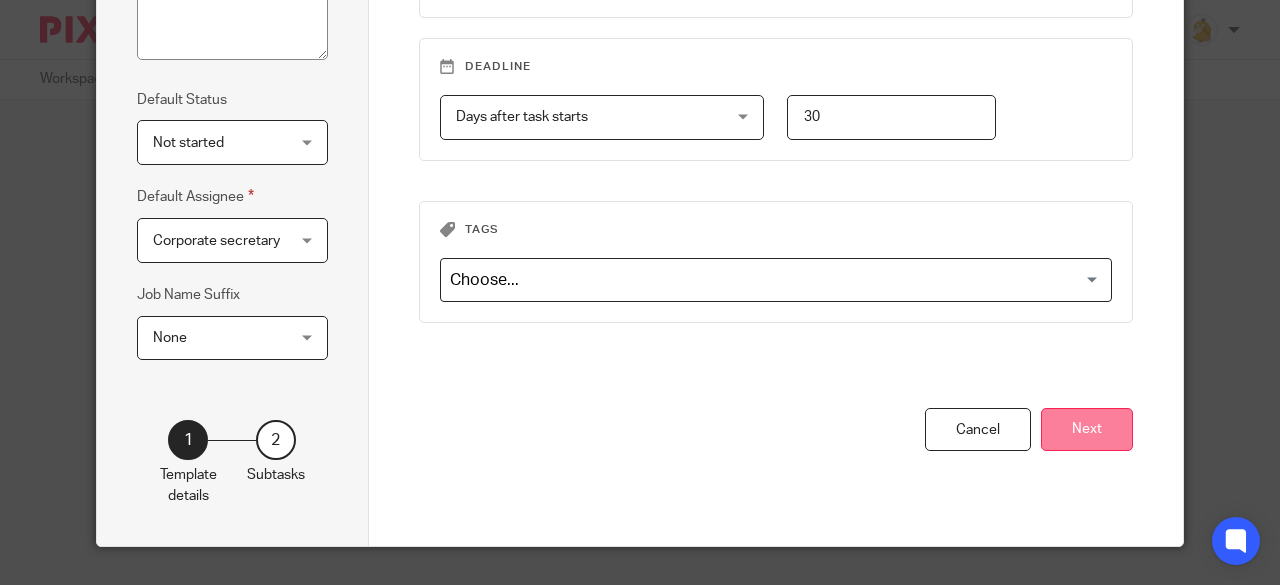 click on "Next" at bounding box center (1087, 429) 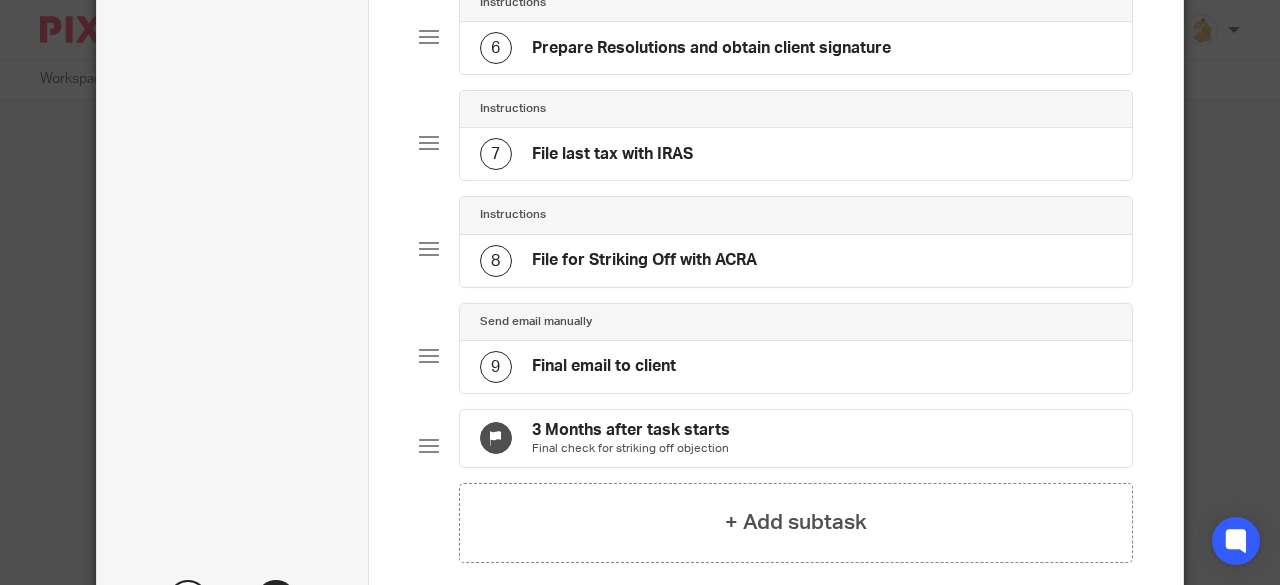 scroll, scrollTop: 589, scrollLeft: 0, axis: vertical 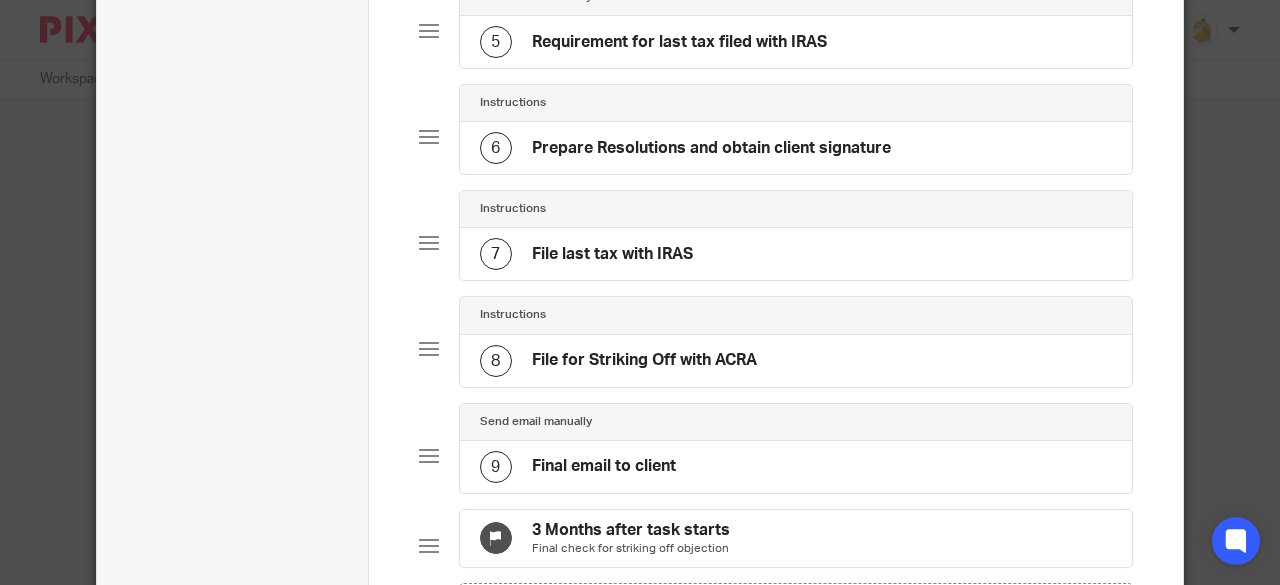 click on "File for Striking Off with ACRA" 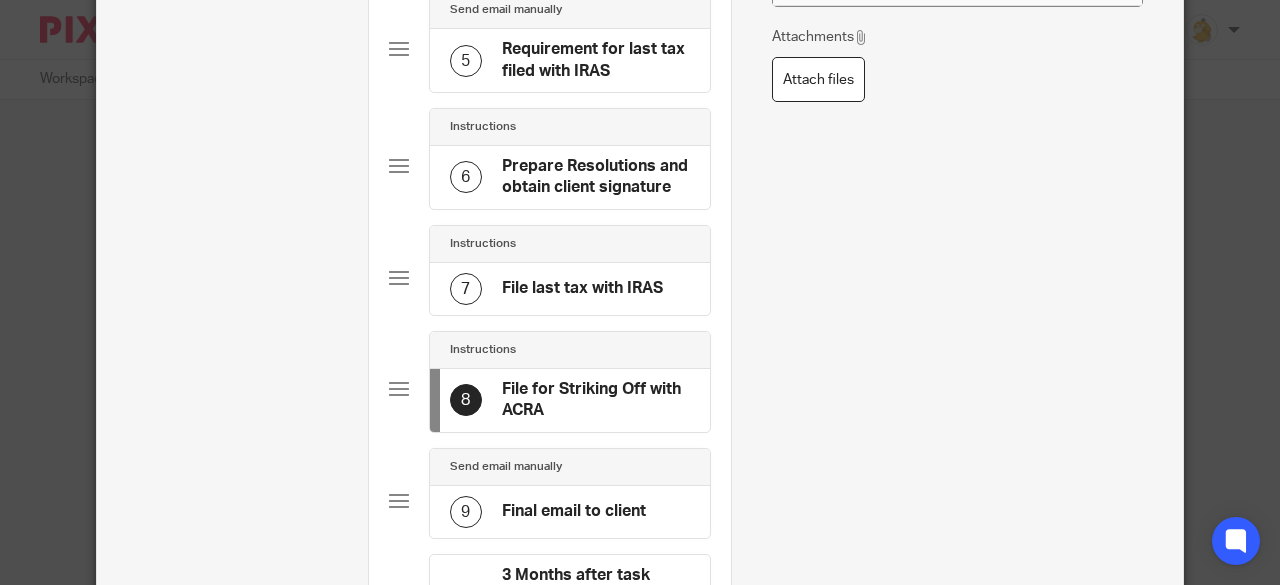 scroll, scrollTop: 600, scrollLeft: 0, axis: vertical 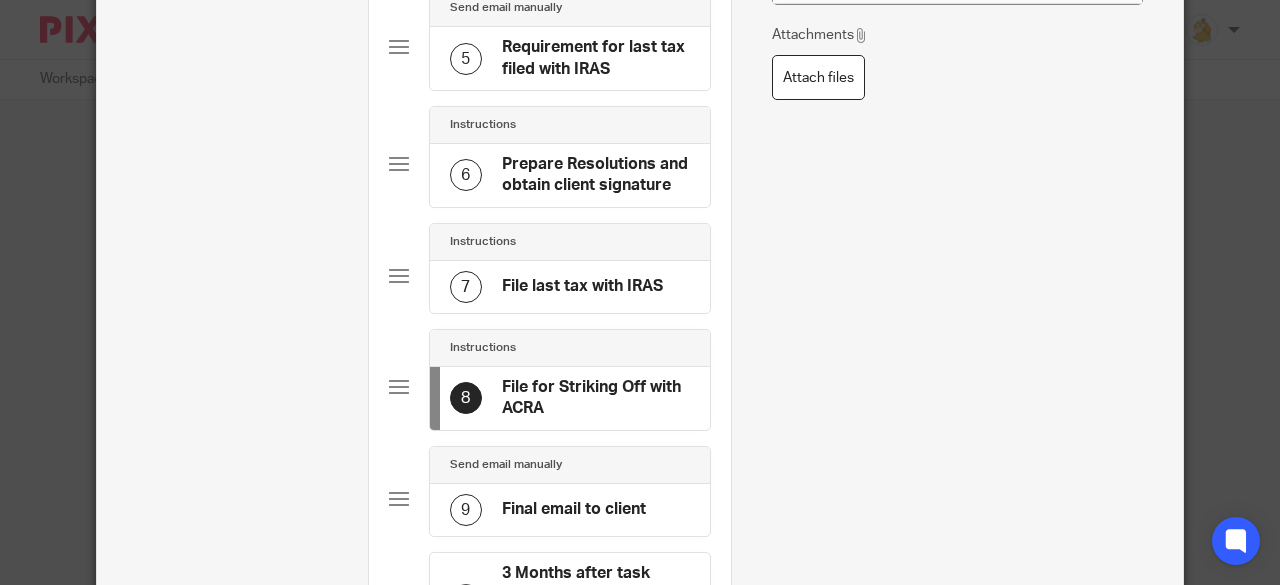 click on "Final email to client" 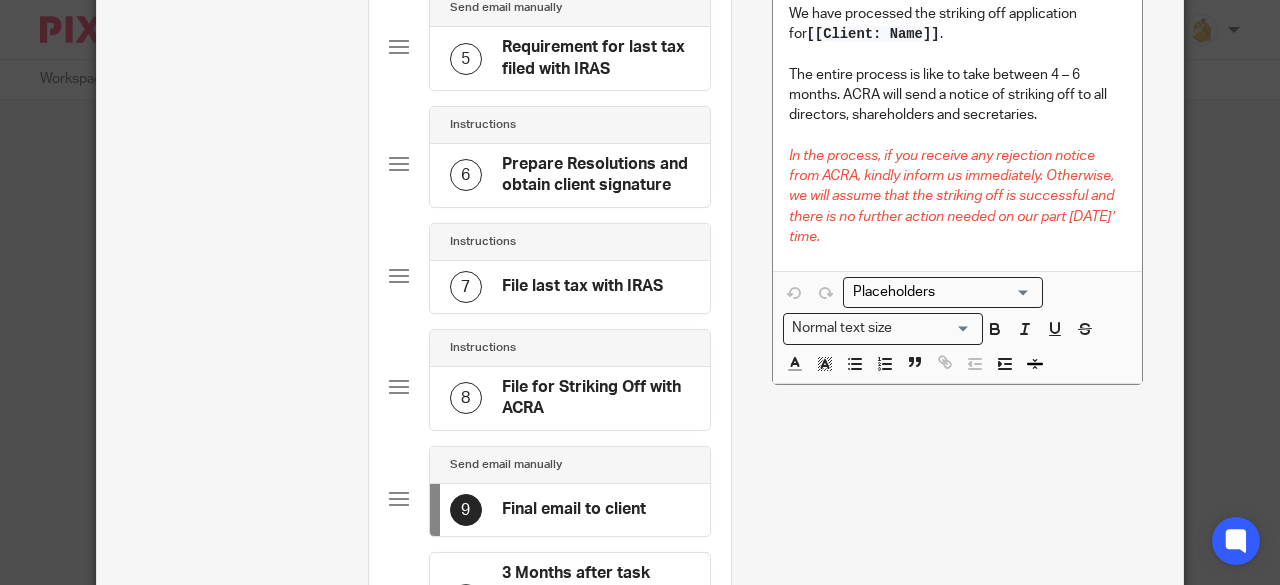 scroll, scrollTop: 800, scrollLeft: 0, axis: vertical 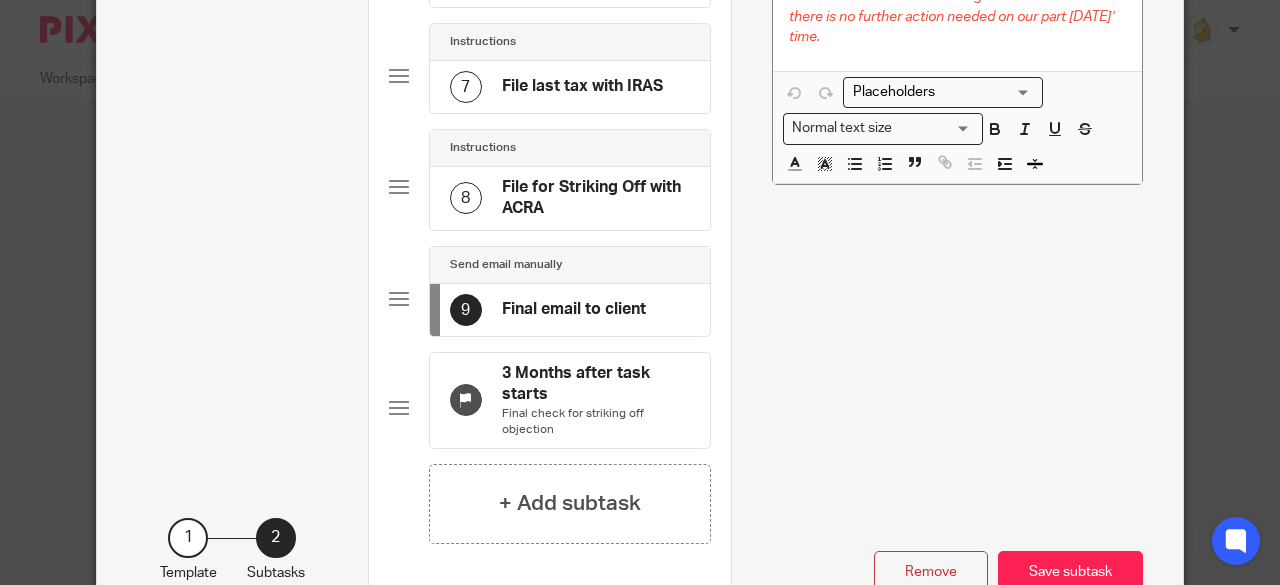 click on "File for Striking Off with ACRA" 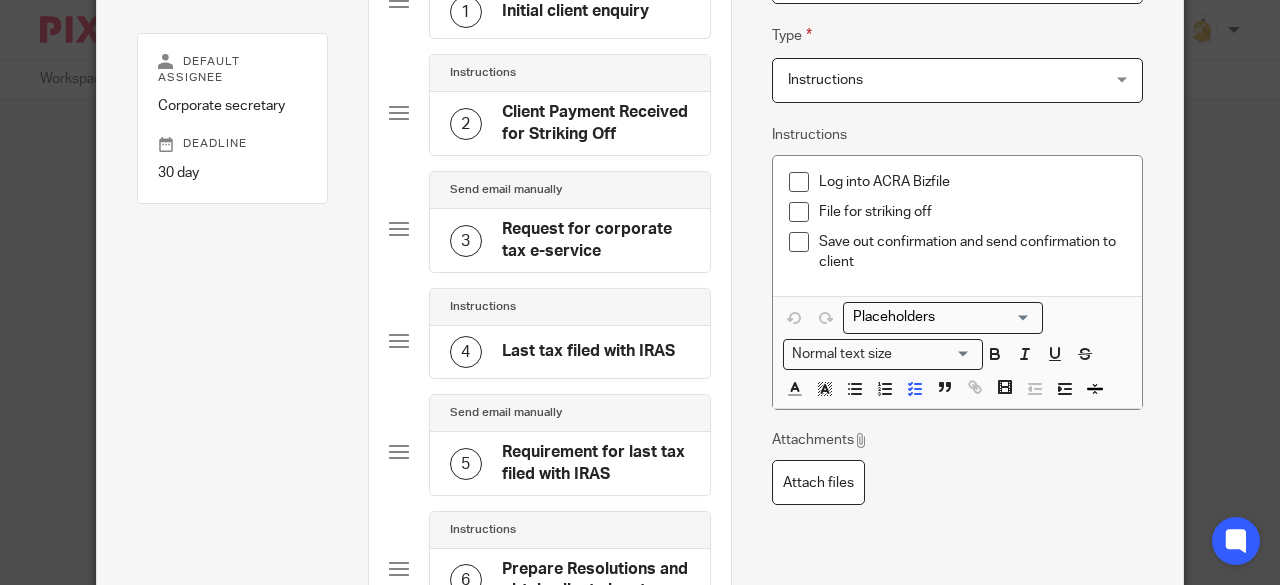 scroll, scrollTop: 200, scrollLeft: 0, axis: vertical 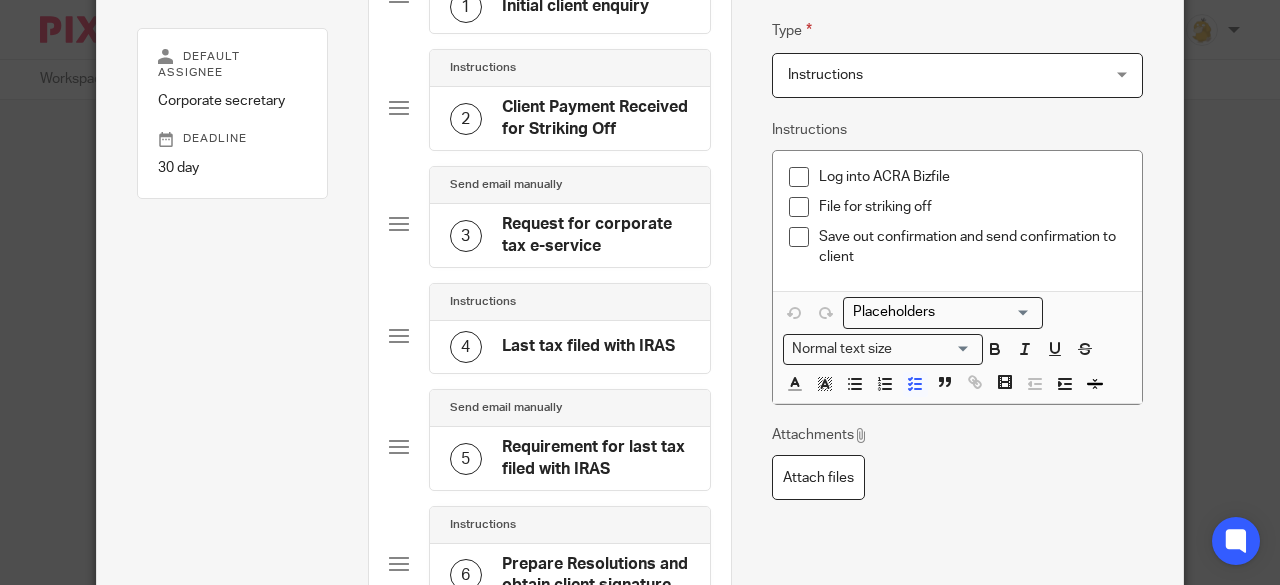 click on "Save out confirmation and send confirmation to client" at bounding box center [973, 247] 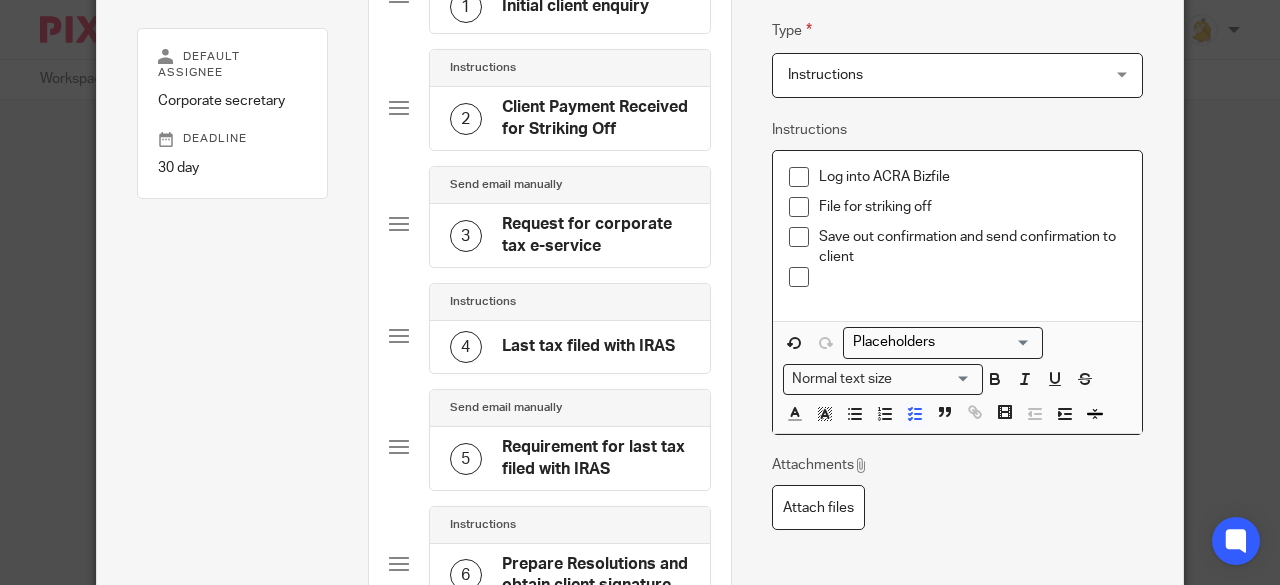 type 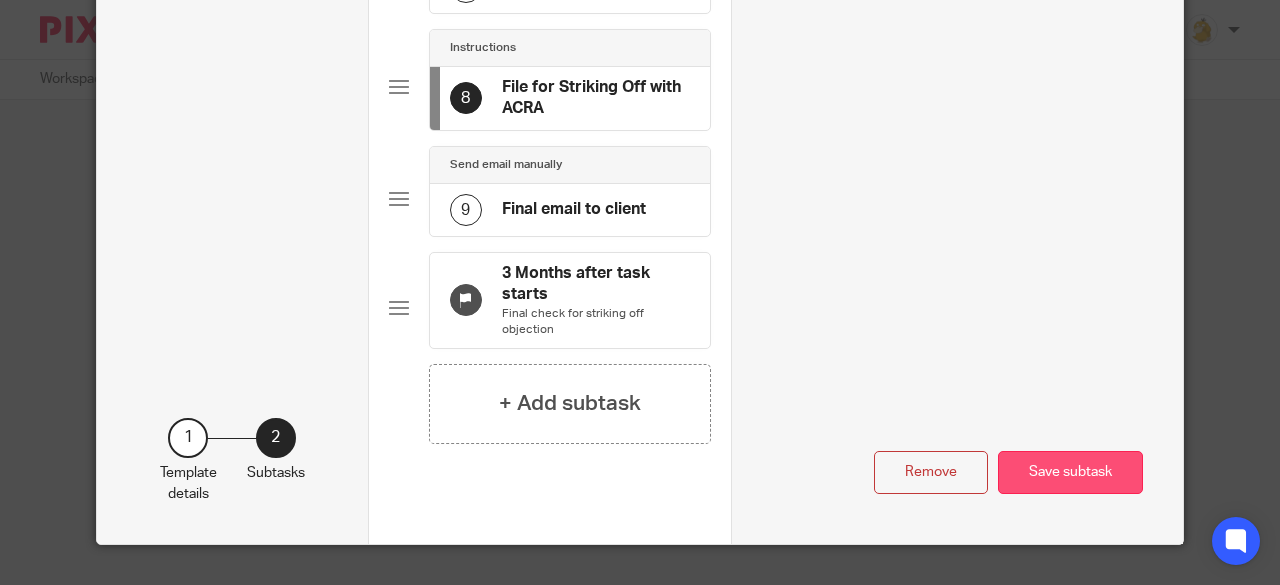 click on "Save subtask" at bounding box center (1070, 472) 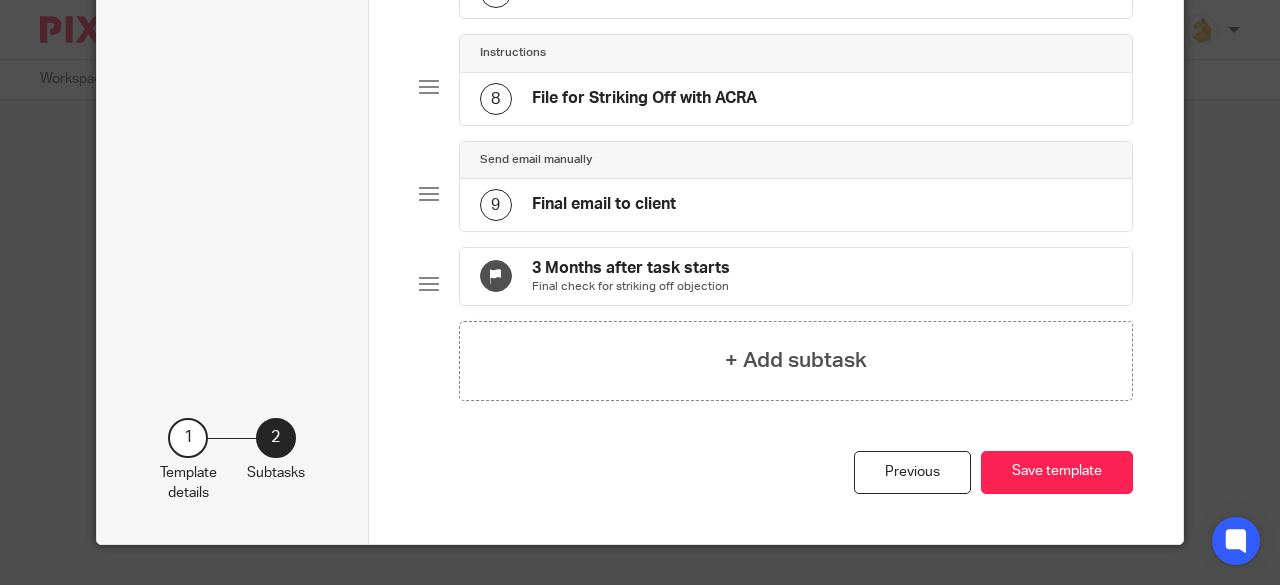 scroll, scrollTop: 856, scrollLeft: 0, axis: vertical 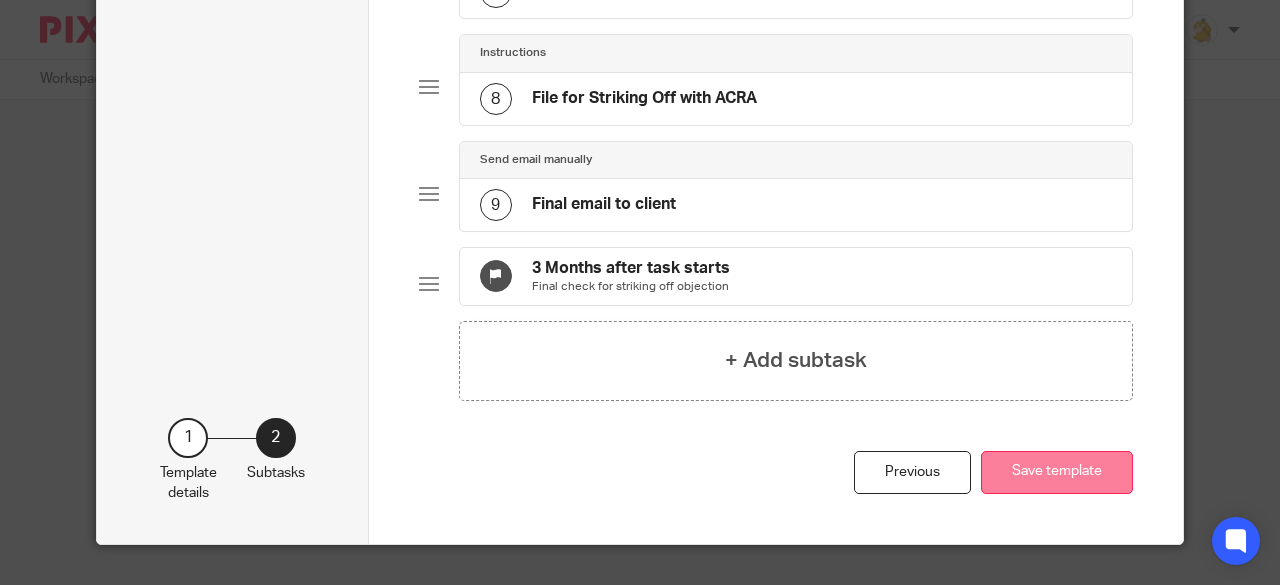 click on "Save template" at bounding box center (1057, 472) 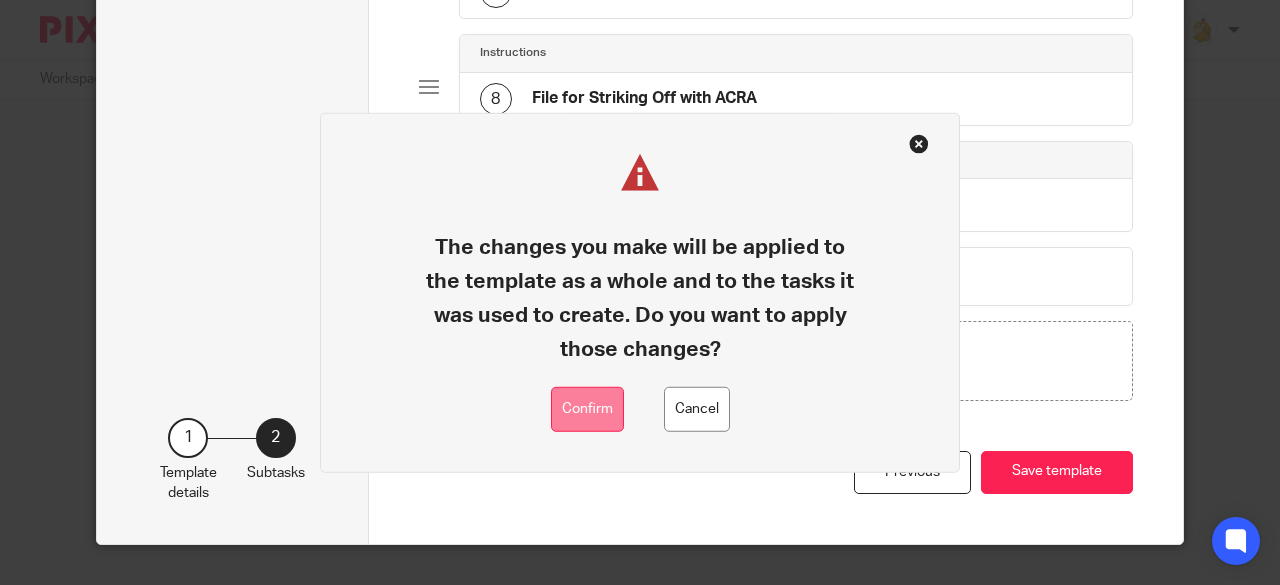click on "Confirm" at bounding box center [587, 409] 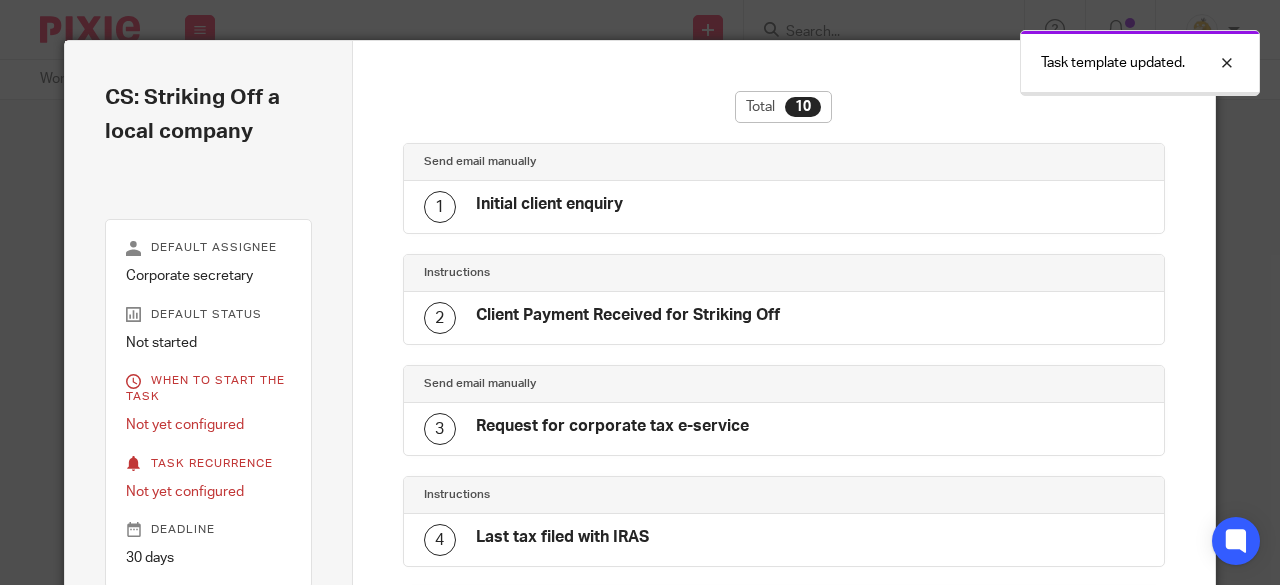 scroll, scrollTop: 0, scrollLeft: 0, axis: both 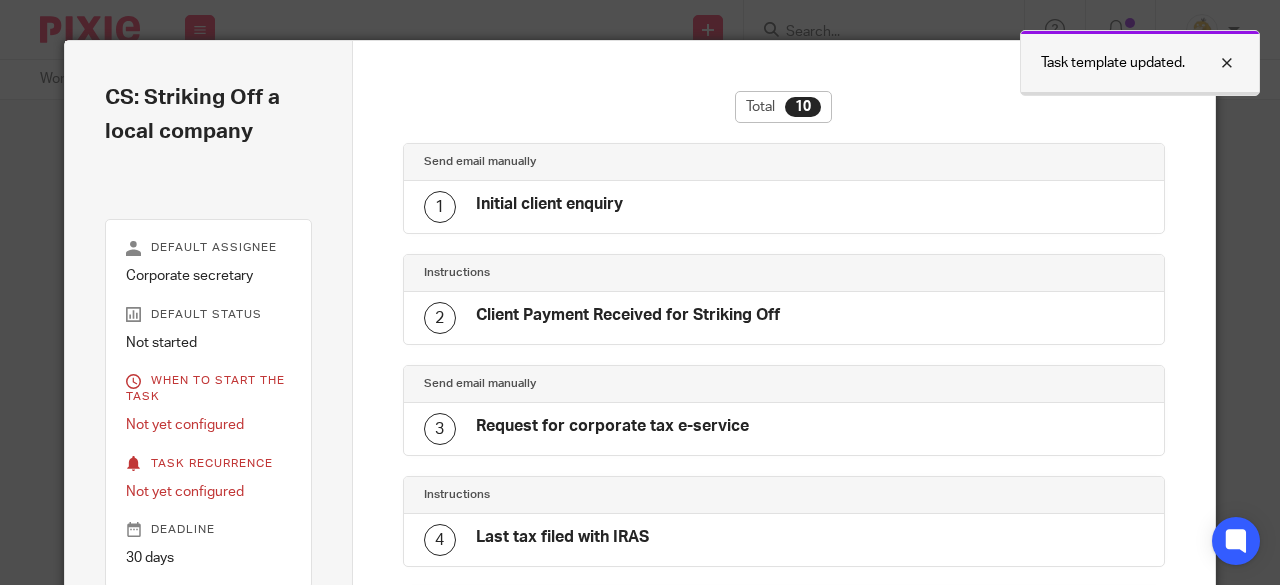 click at bounding box center (1212, 63) 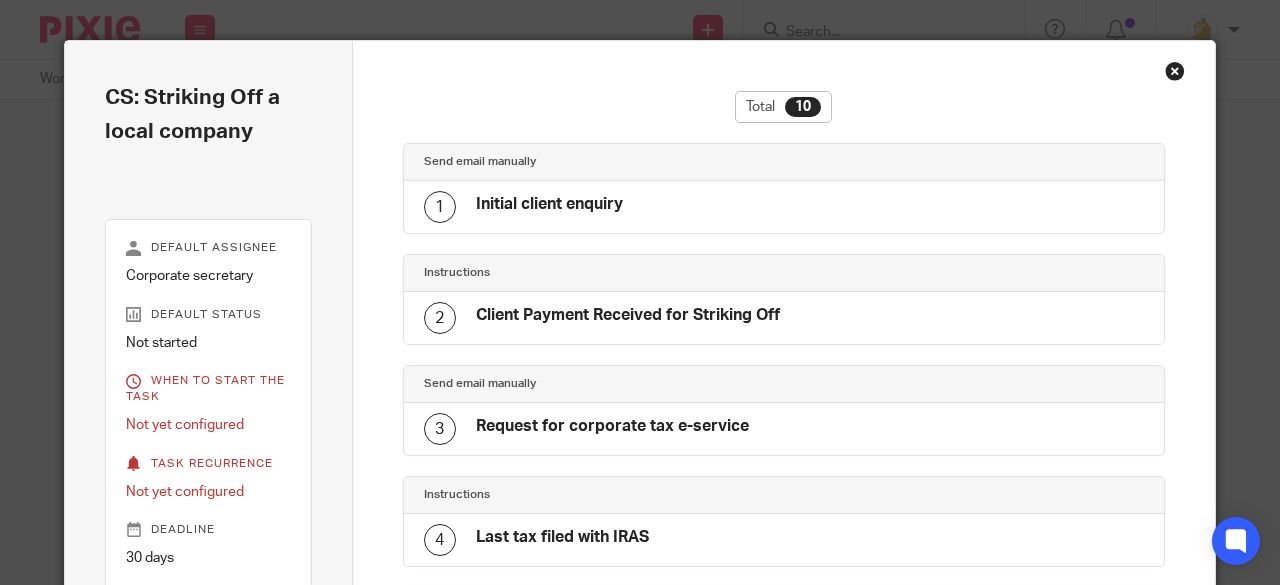 click at bounding box center [1175, 71] 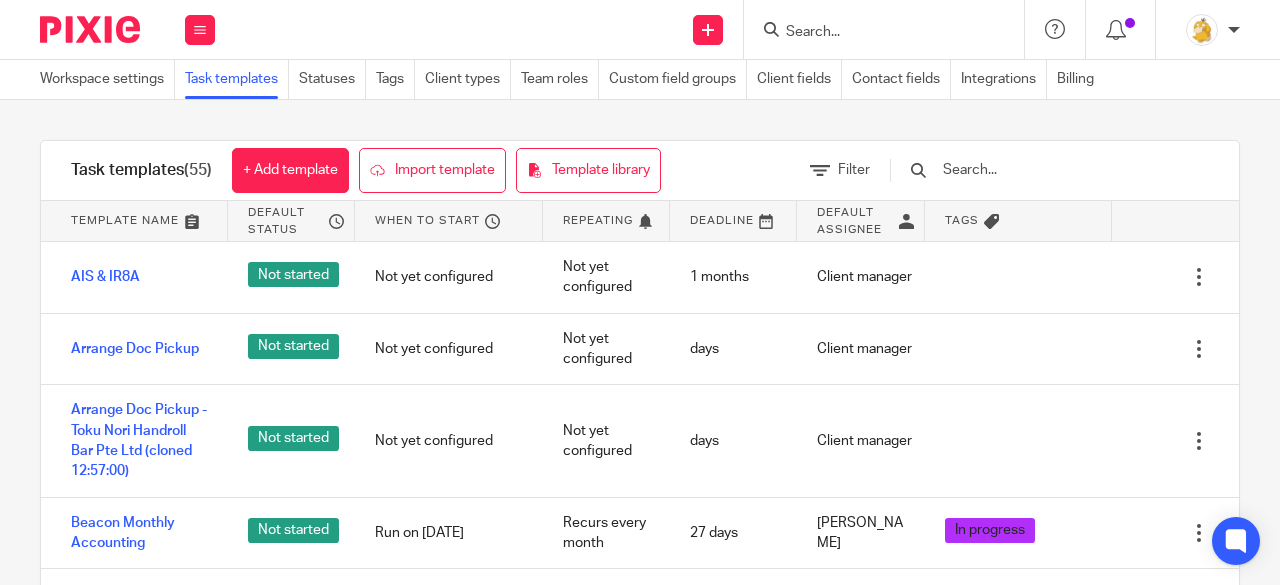 scroll, scrollTop: 0, scrollLeft: 0, axis: both 